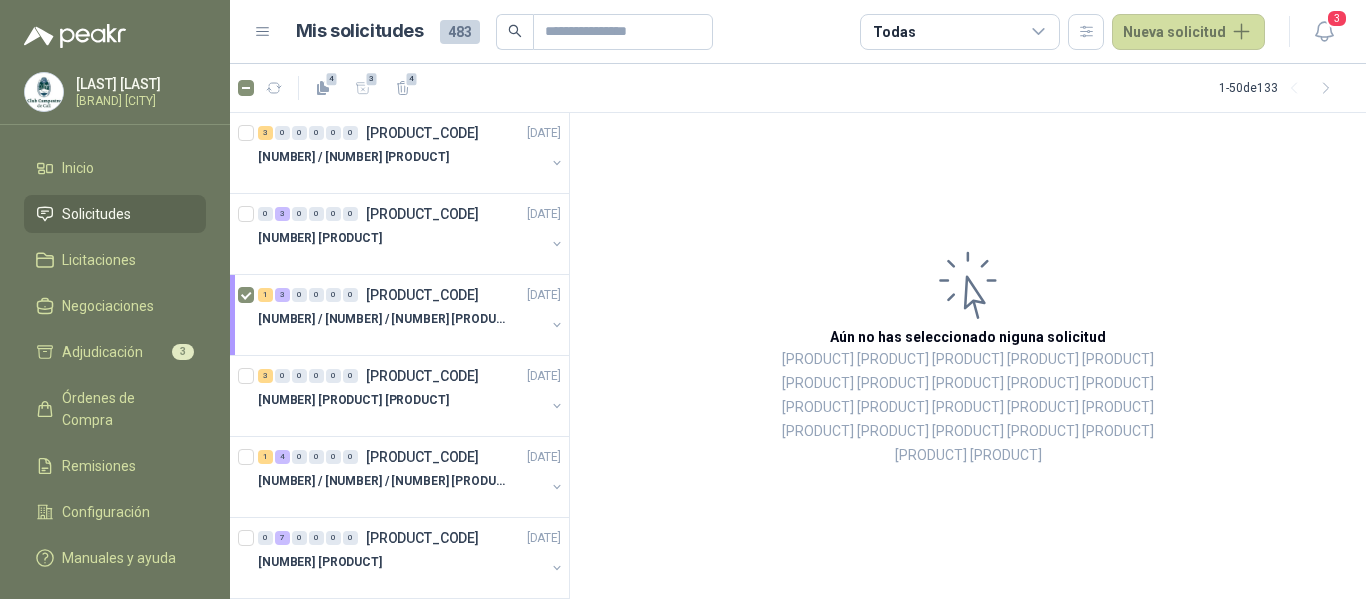 scroll, scrollTop: 0, scrollLeft: 0, axis: both 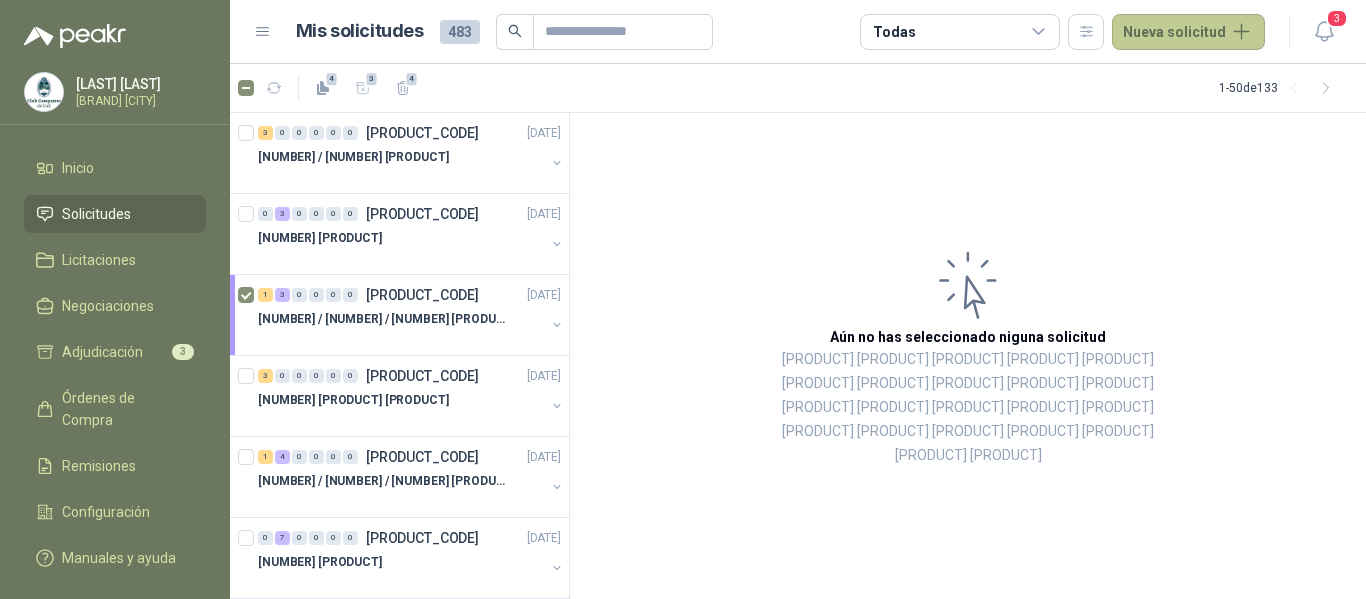 click on "Nueva solicitud" at bounding box center (1188, 32) 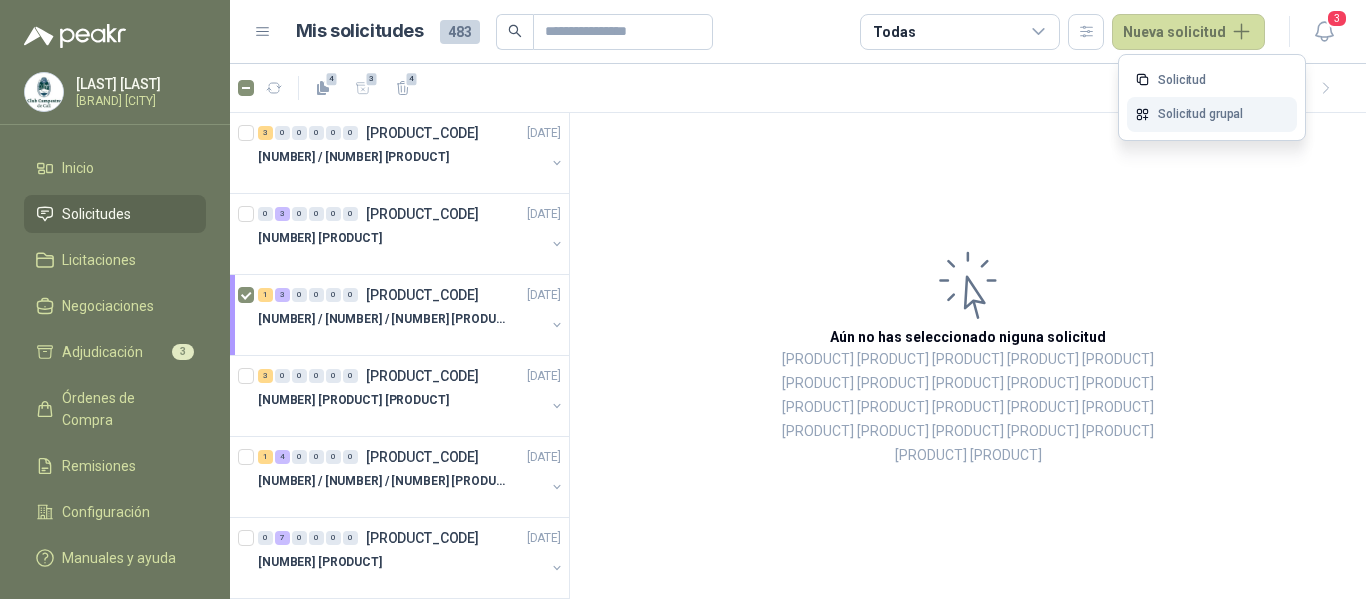 click on "Solicitud grupal" at bounding box center [1212, 114] 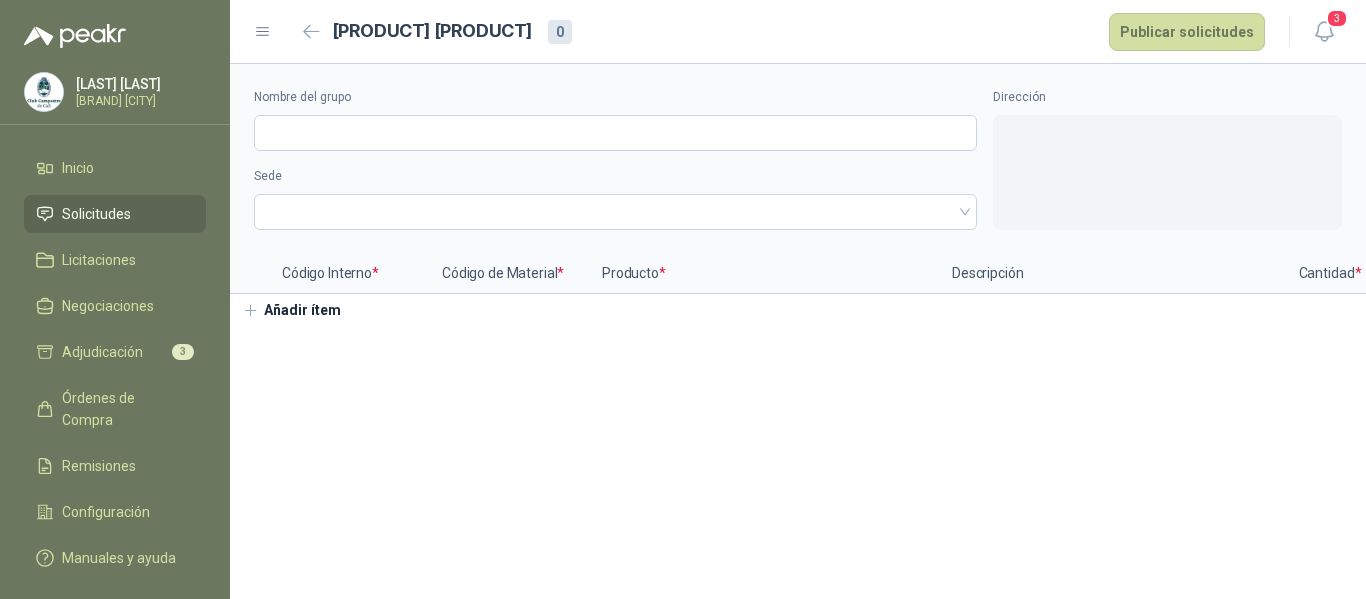 click on "Añadir ítem" at bounding box center [291, 311] 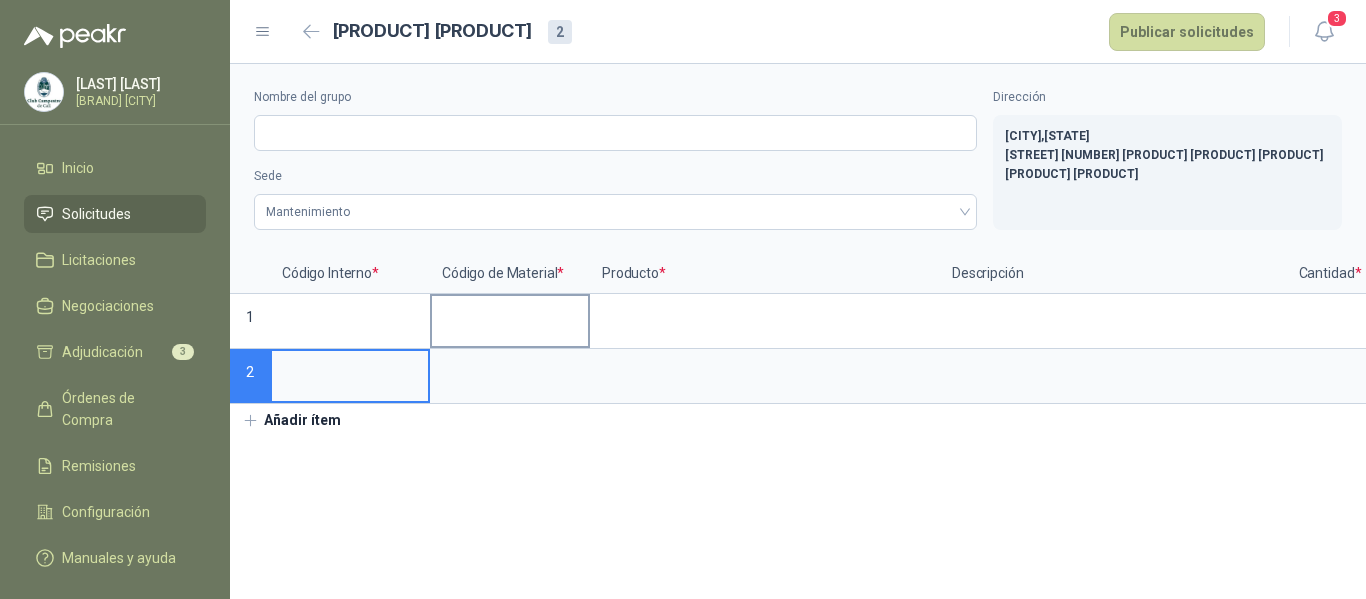 click at bounding box center [510, 315] 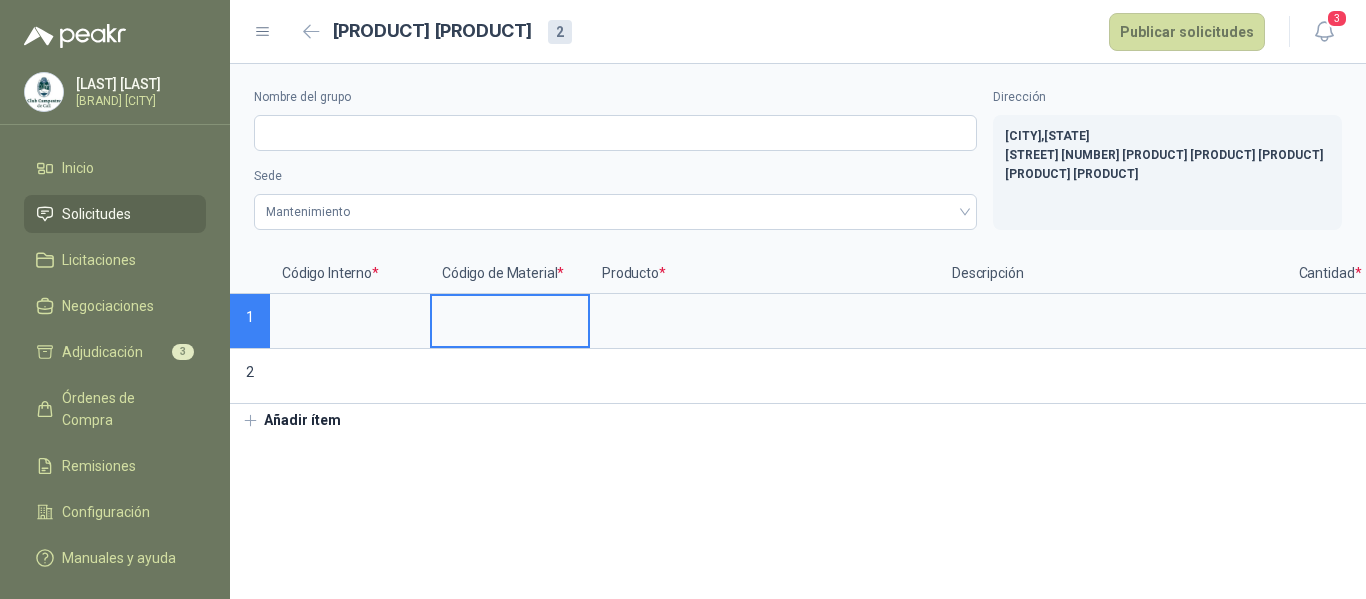 drag, startPoint x: 527, startPoint y: 310, endPoint x: 526, endPoint y: 336, distance: 26.019224 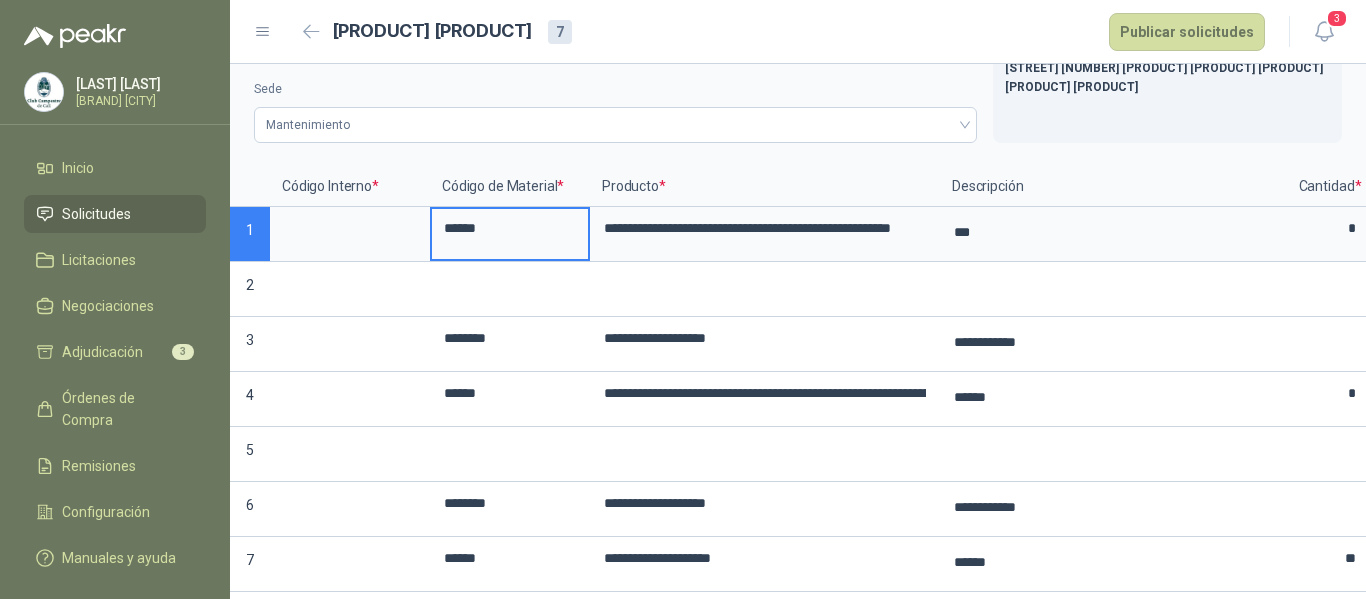 scroll, scrollTop: 129, scrollLeft: 0, axis: vertical 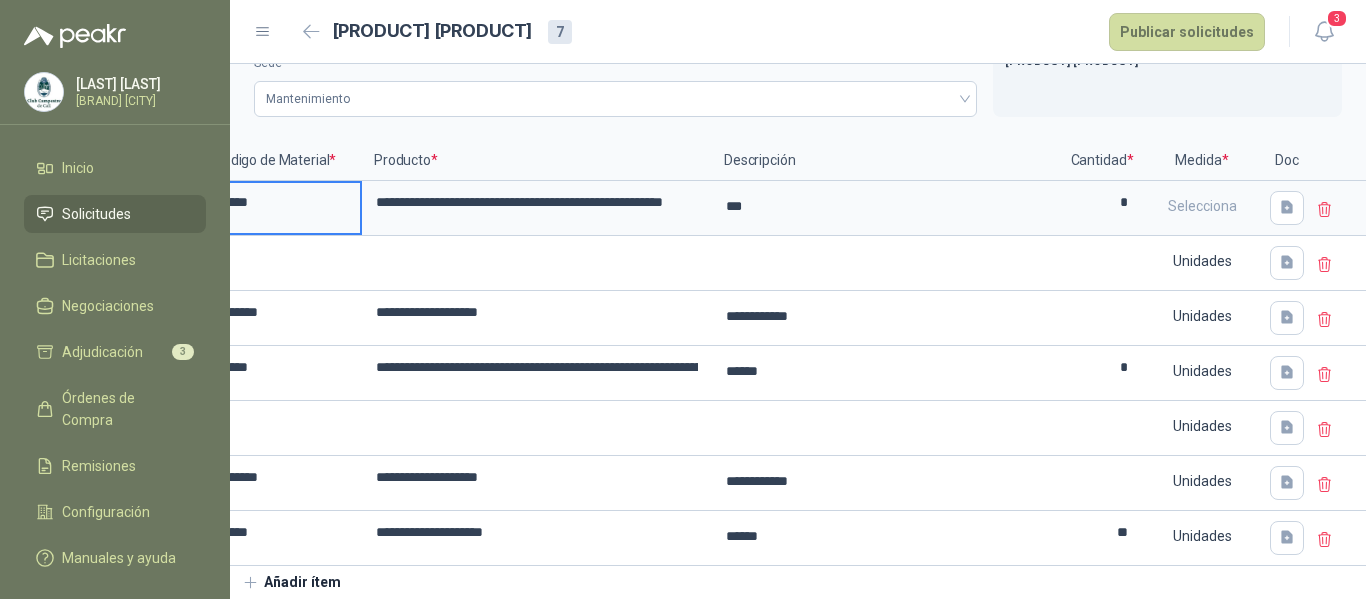 click at bounding box center [1325, 210] 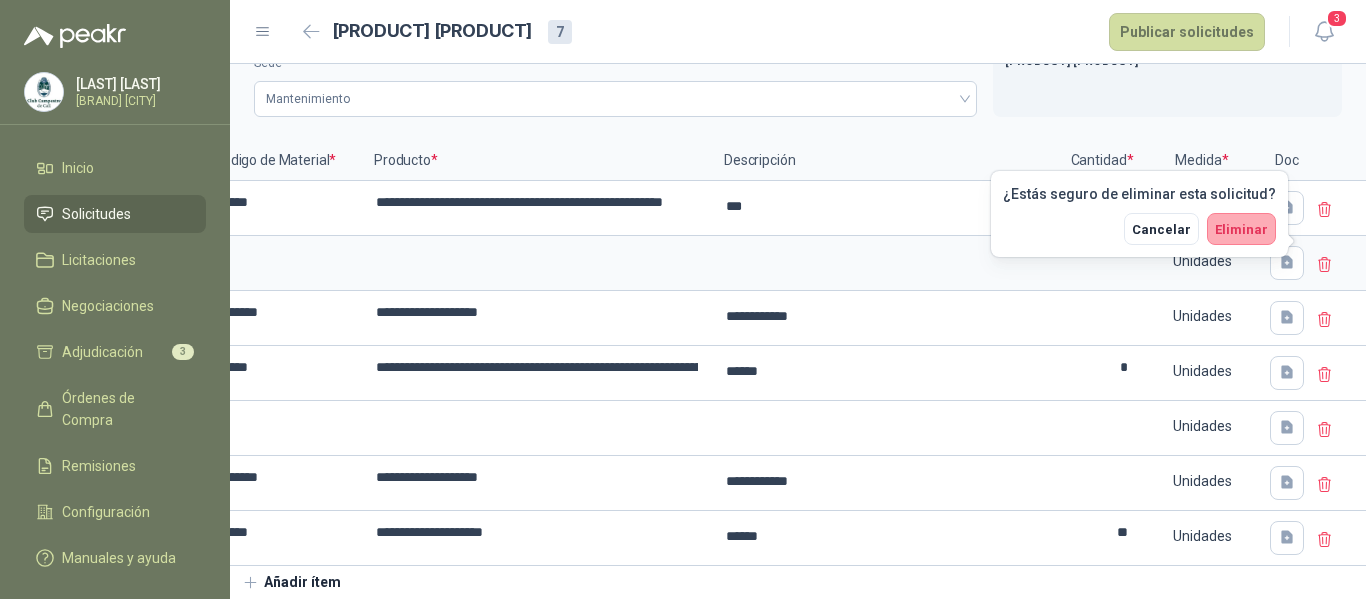 click on "Eliminar" at bounding box center [1241, 229] 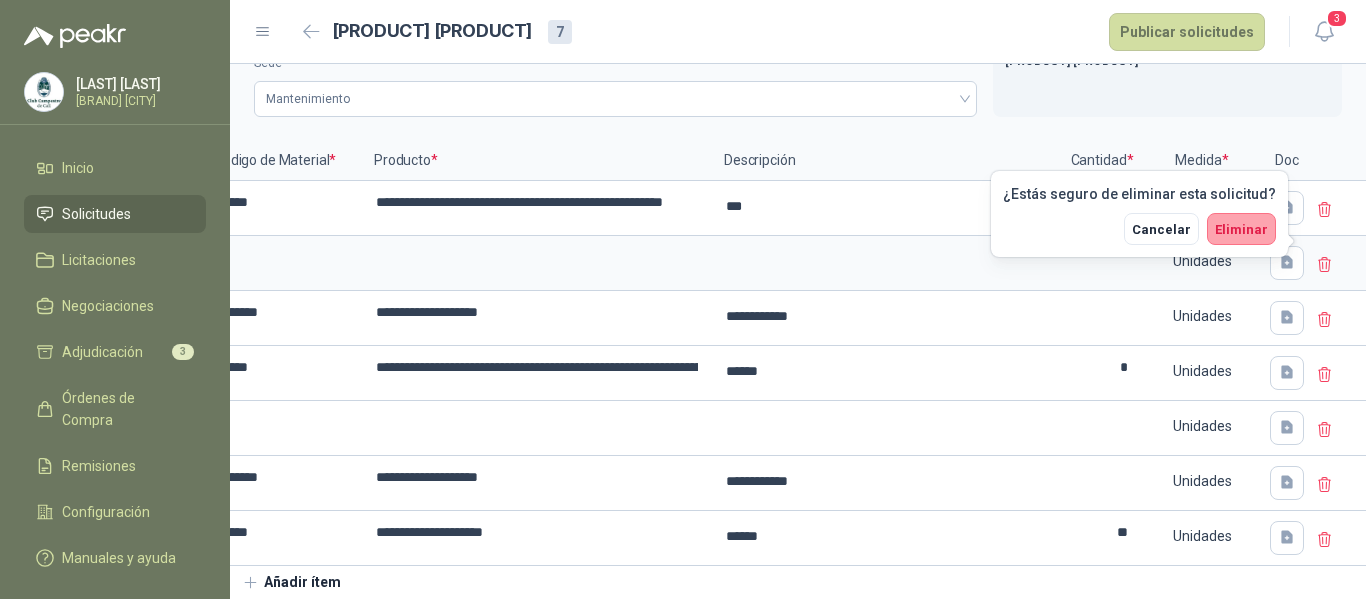 scroll, scrollTop: 74, scrollLeft: 0, axis: vertical 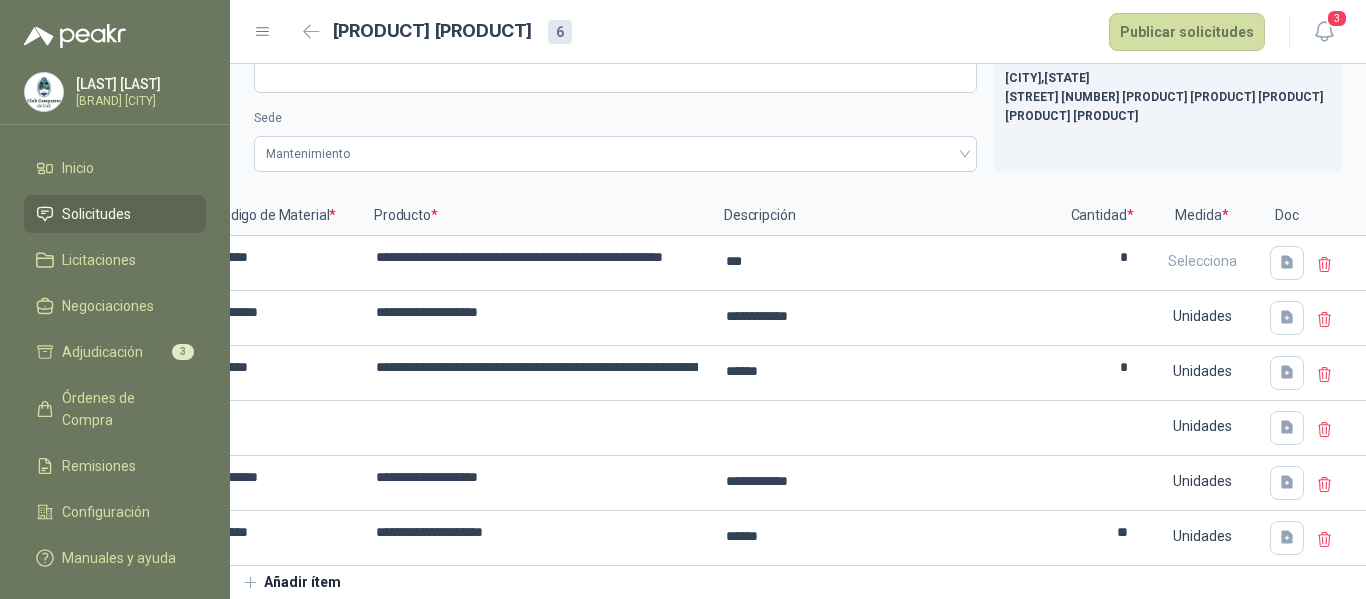 click at bounding box center [1325, 265] 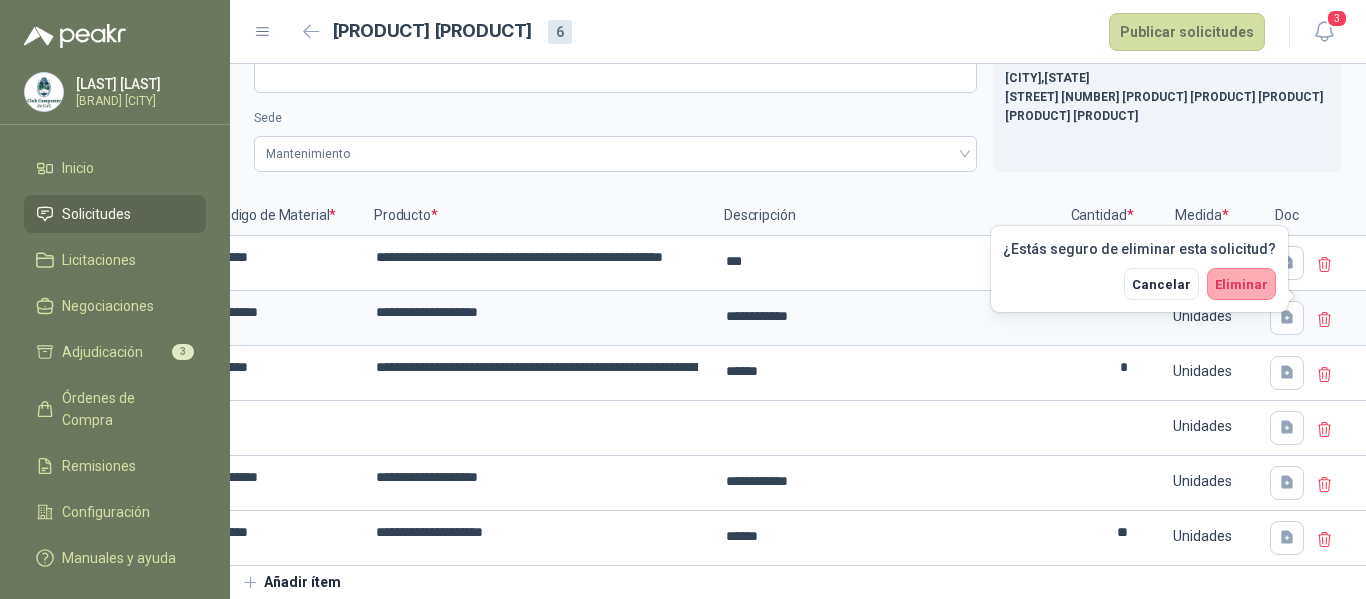 click on "Eliminar" at bounding box center (1241, 284) 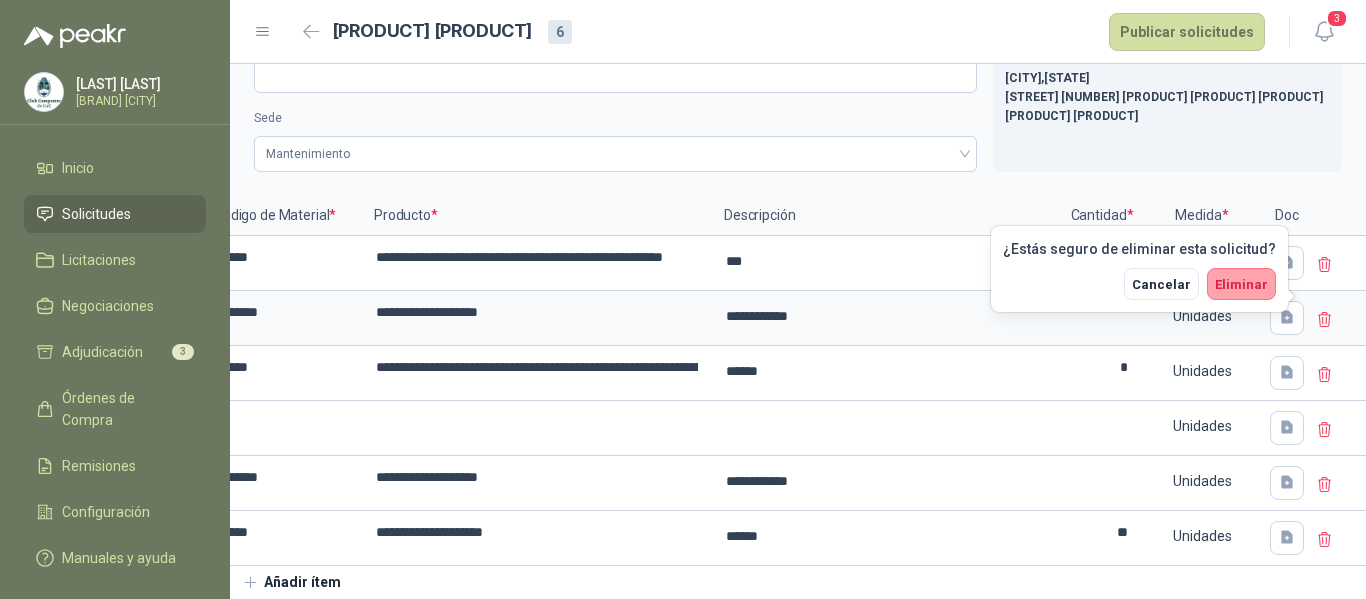 scroll, scrollTop: 19, scrollLeft: 0, axis: vertical 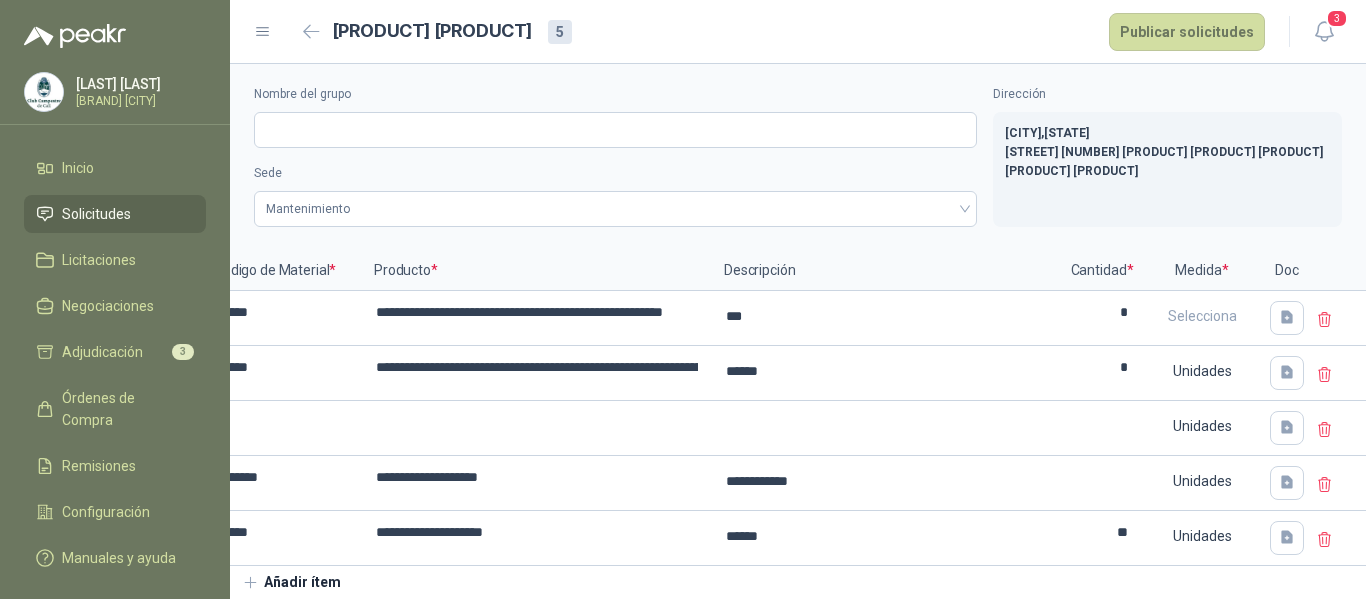 click at bounding box center (1325, 319) 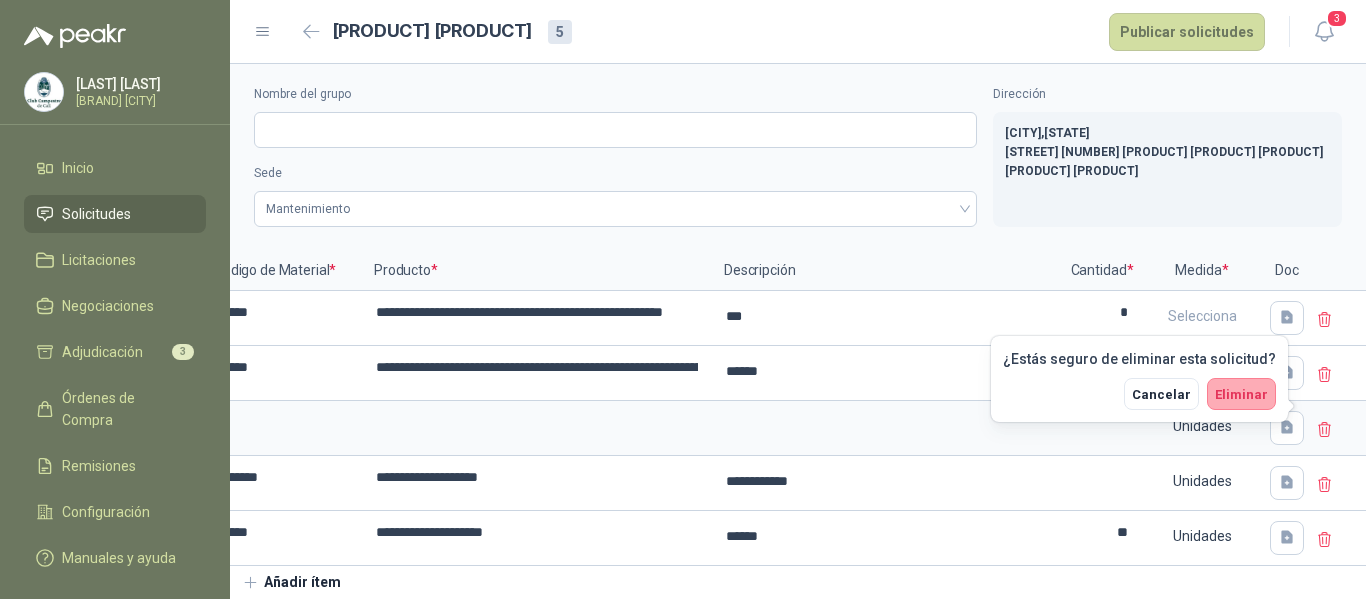 click on "Eliminar" at bounding box center [1241, 394] 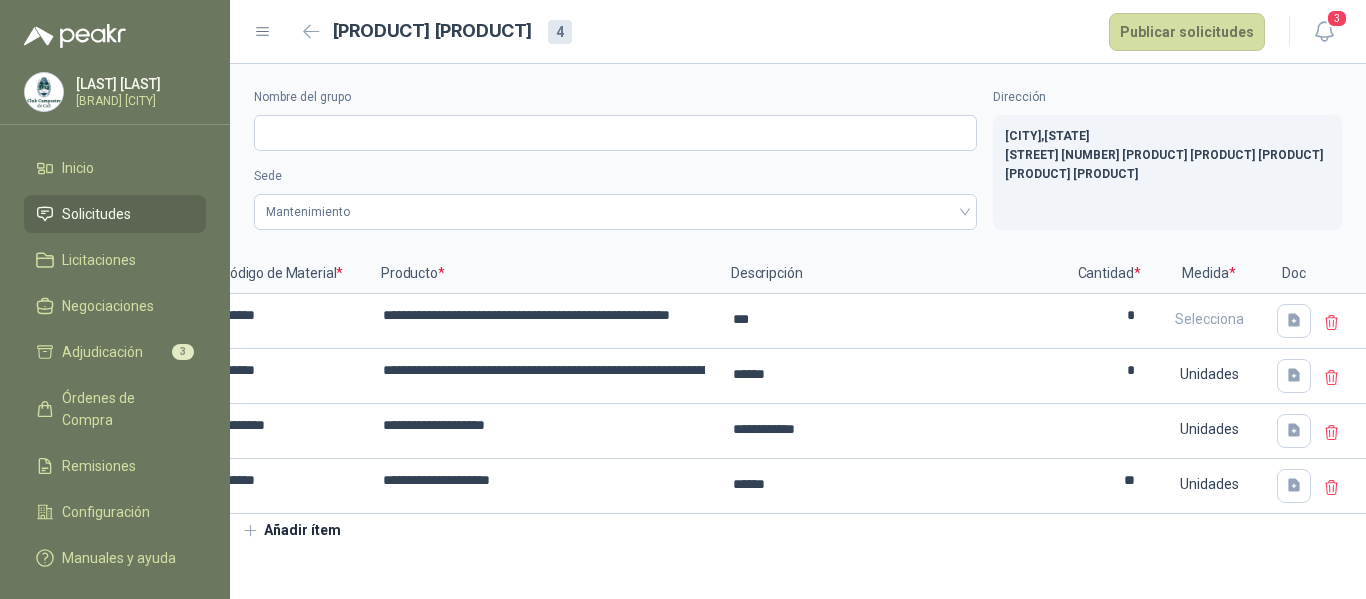 click at bounding box center [1332, 322] 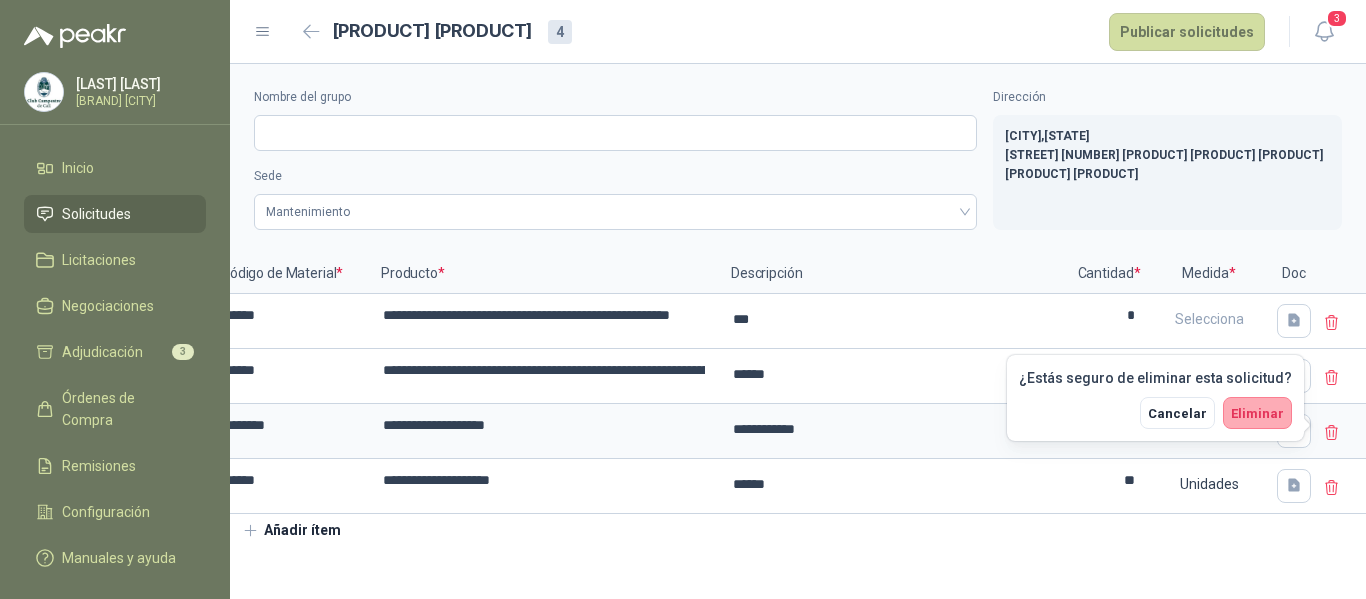 click on "Eliminar" at bounding box center (1257, 413) 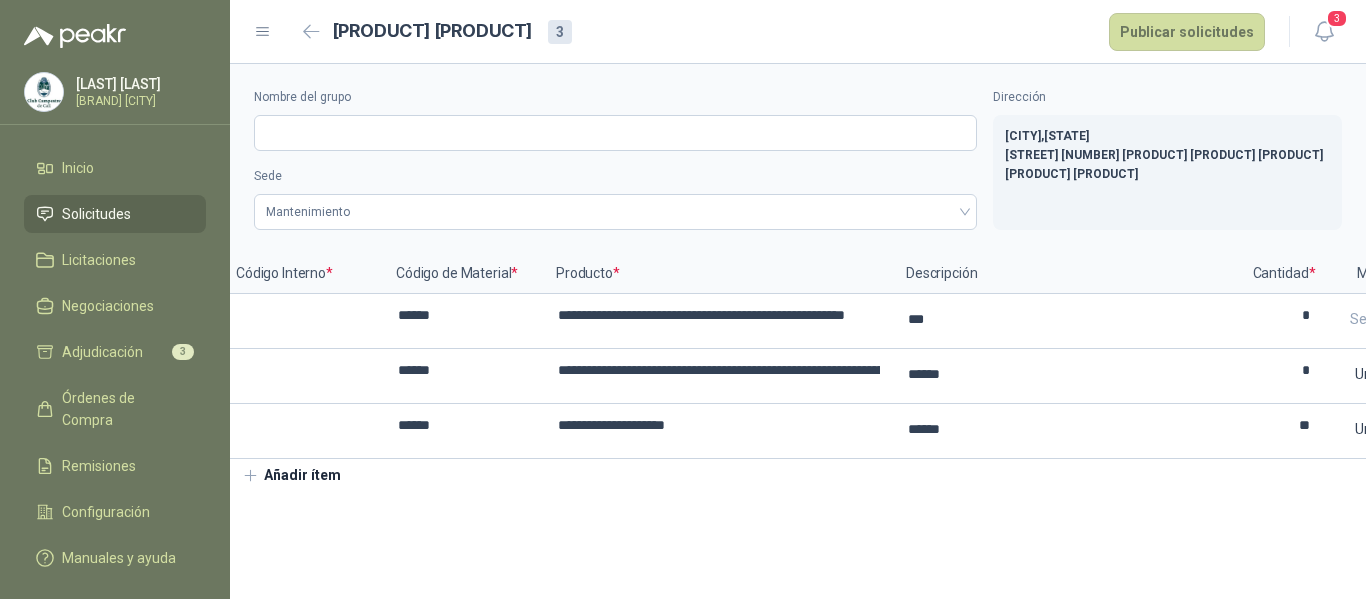 scroll, scrollTop: 0, scrollLeft: 0, axis: both 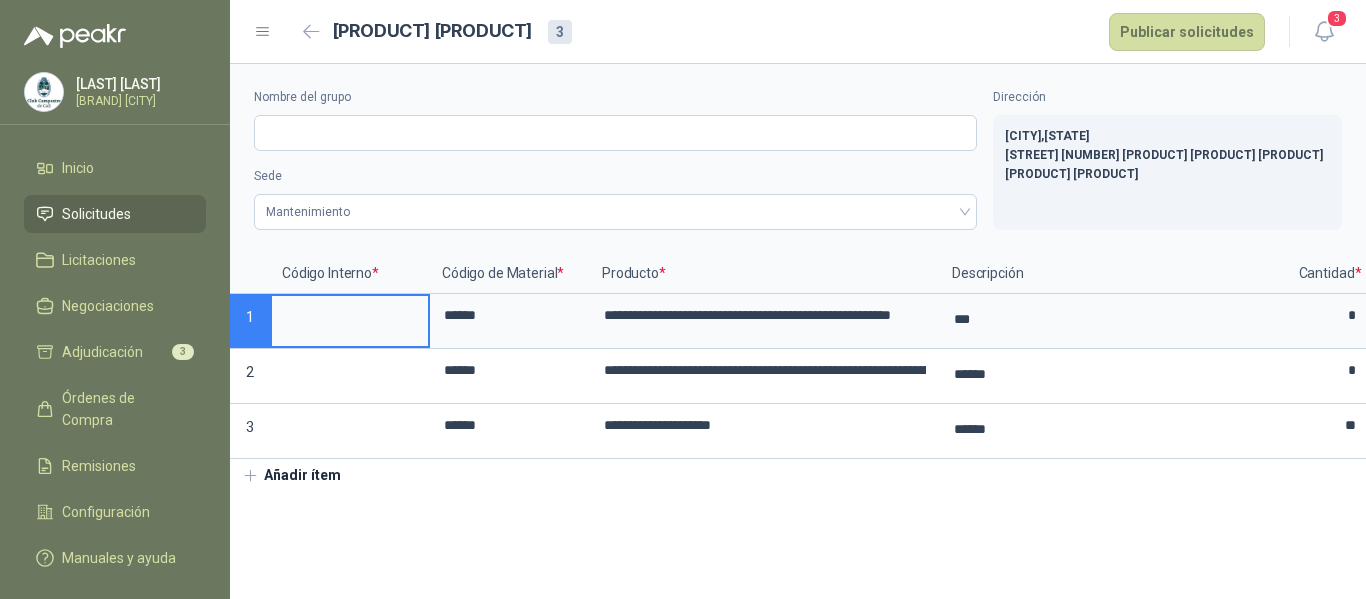 click at bounding box center (350, 315) 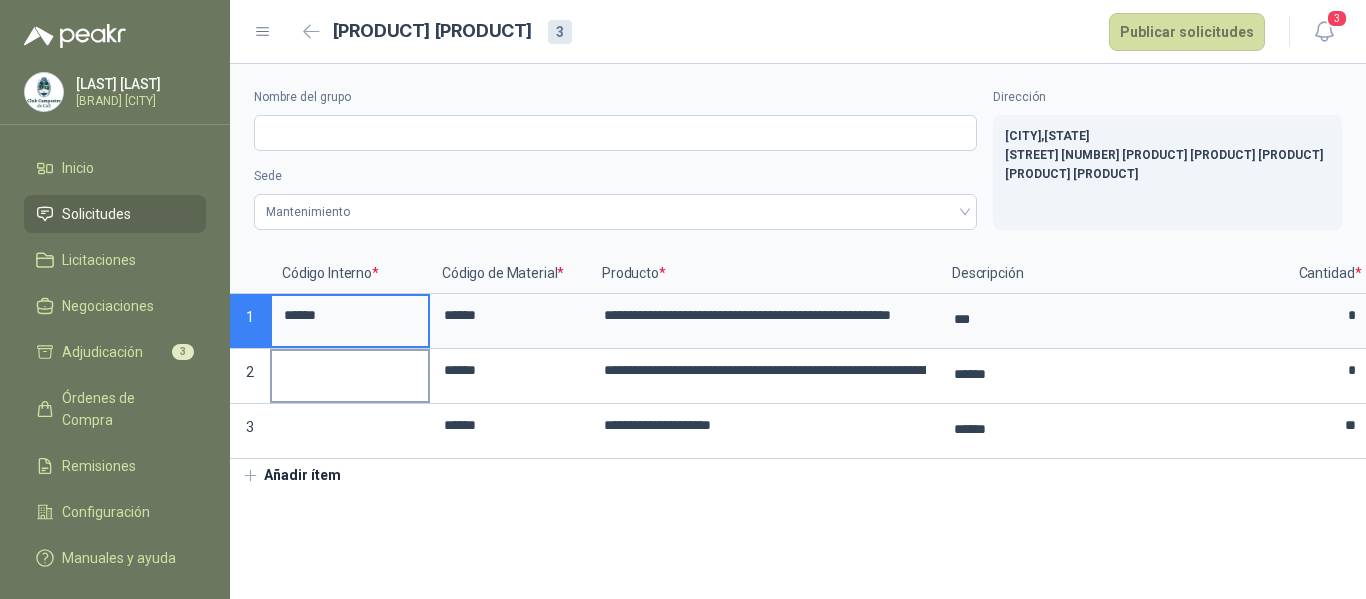 click at bounding box center [350, 370] 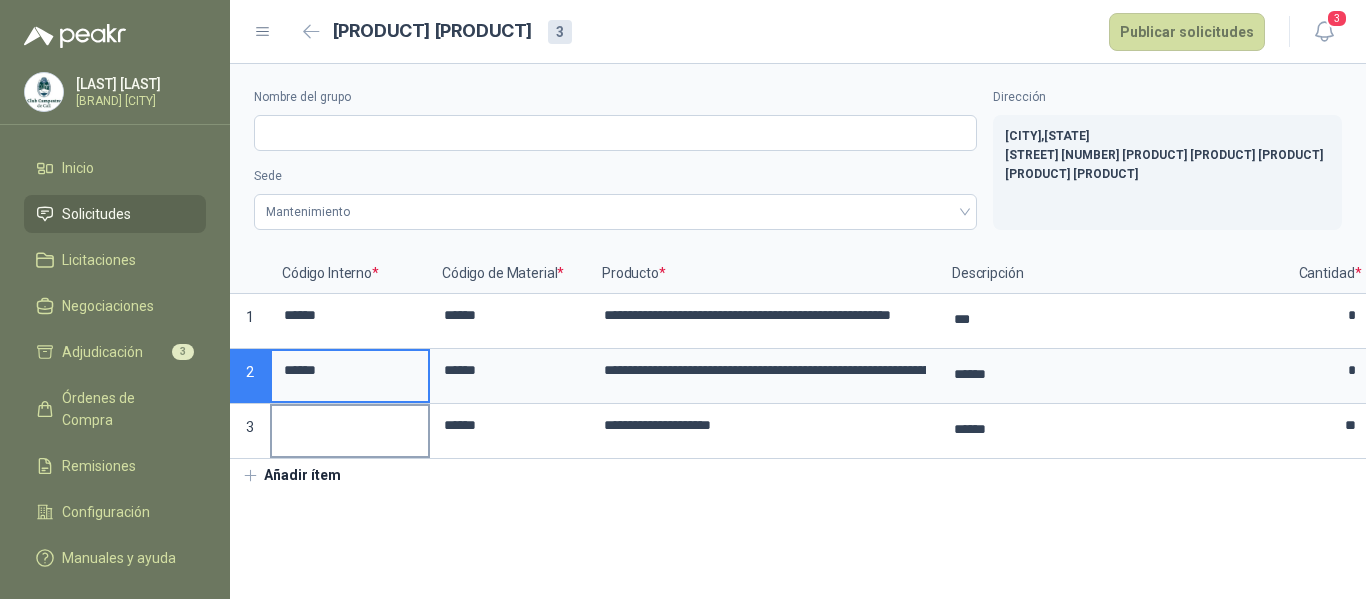 drag, startPoint x: 342, startPoint y: 431, endPoint x: 830, endPoint y: 557, distance: 504.00397 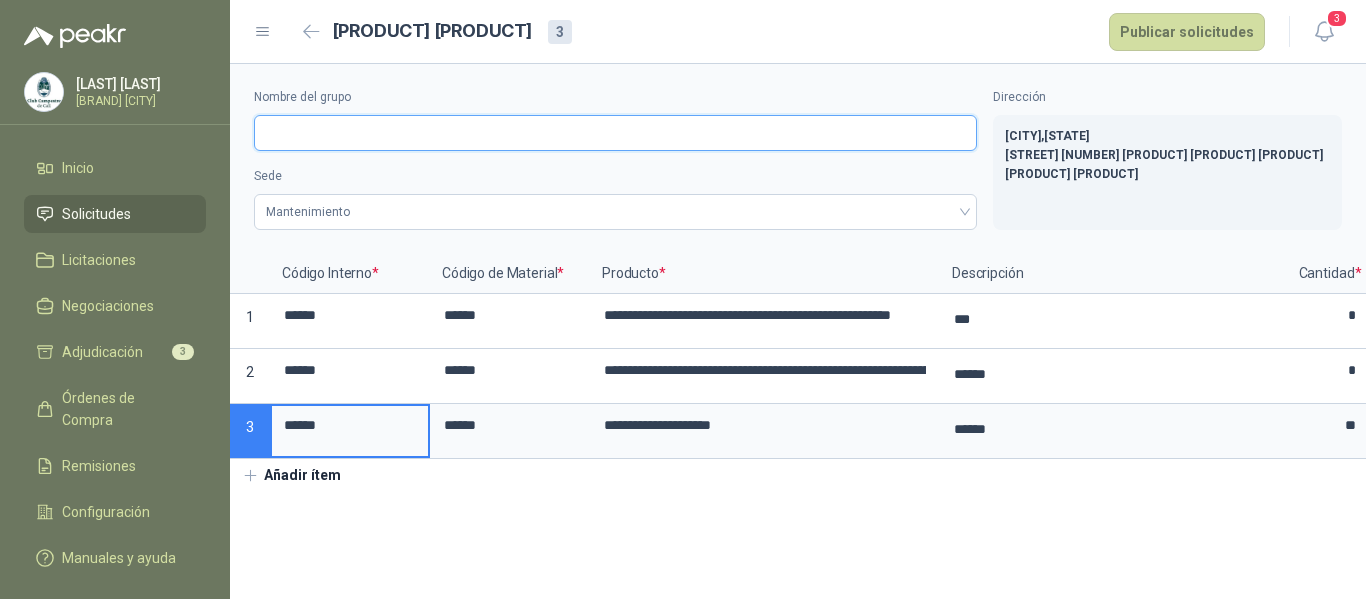 drag, startPoint x: 389, startPoint y: 128, endPoint x: 424, endPoint y: 144, distance: 38.483765 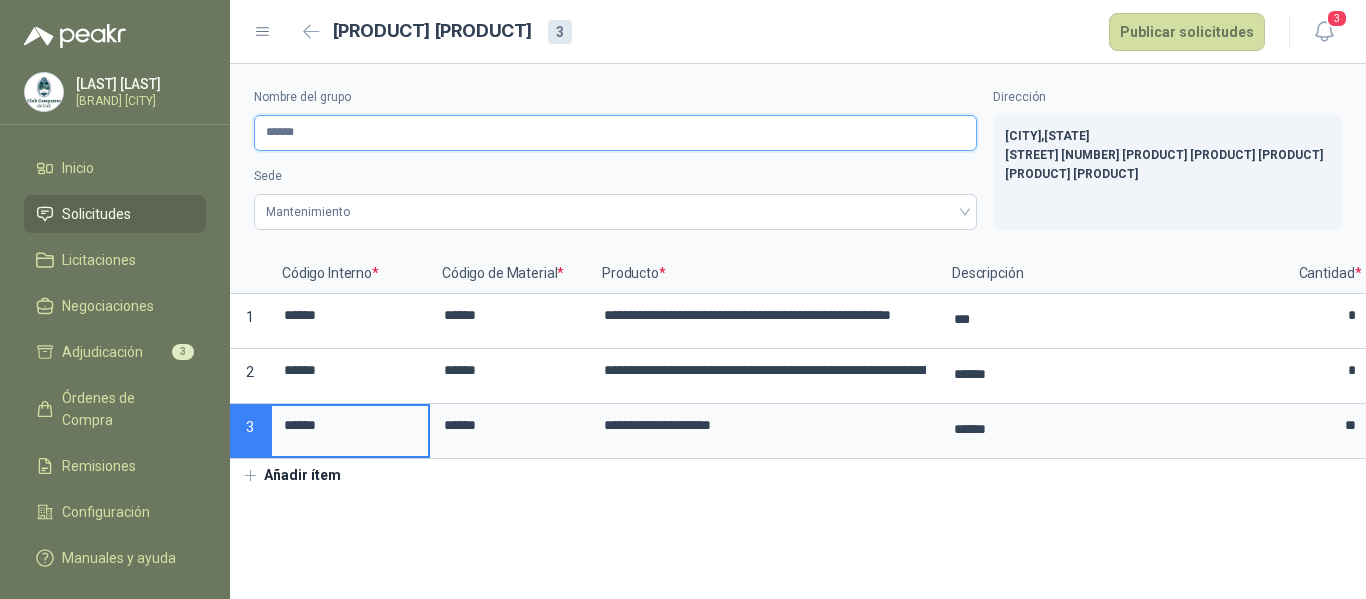 click on "******" at bounding box center [615, 133] 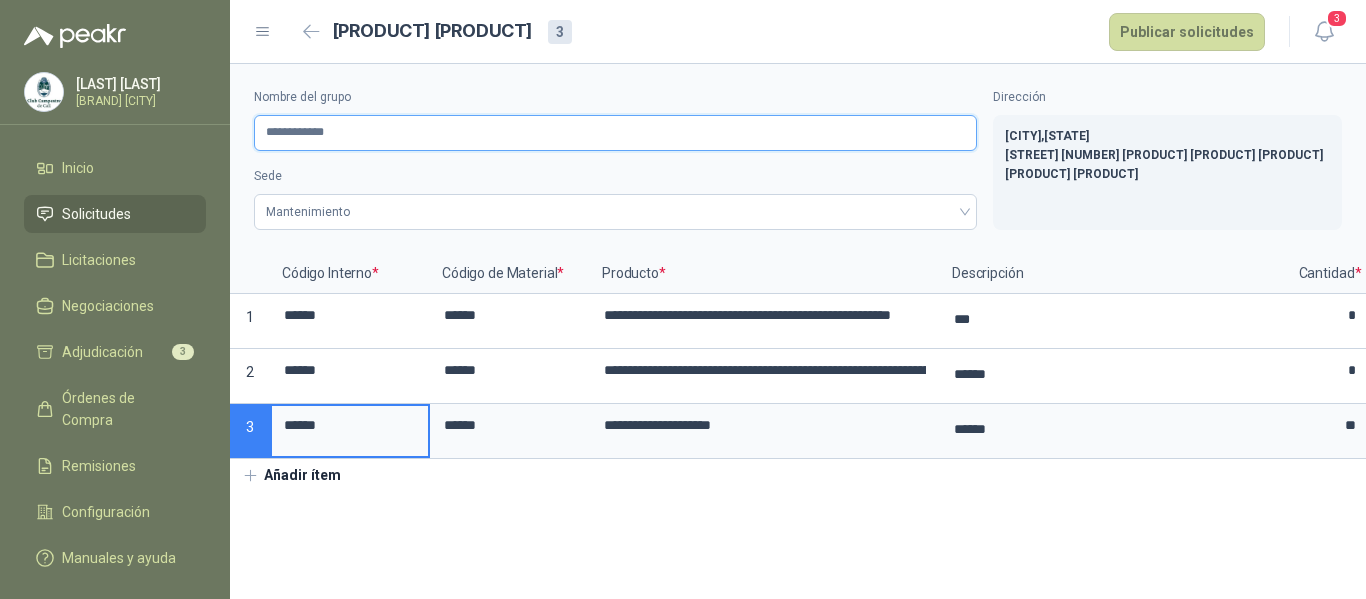 paste on "******" 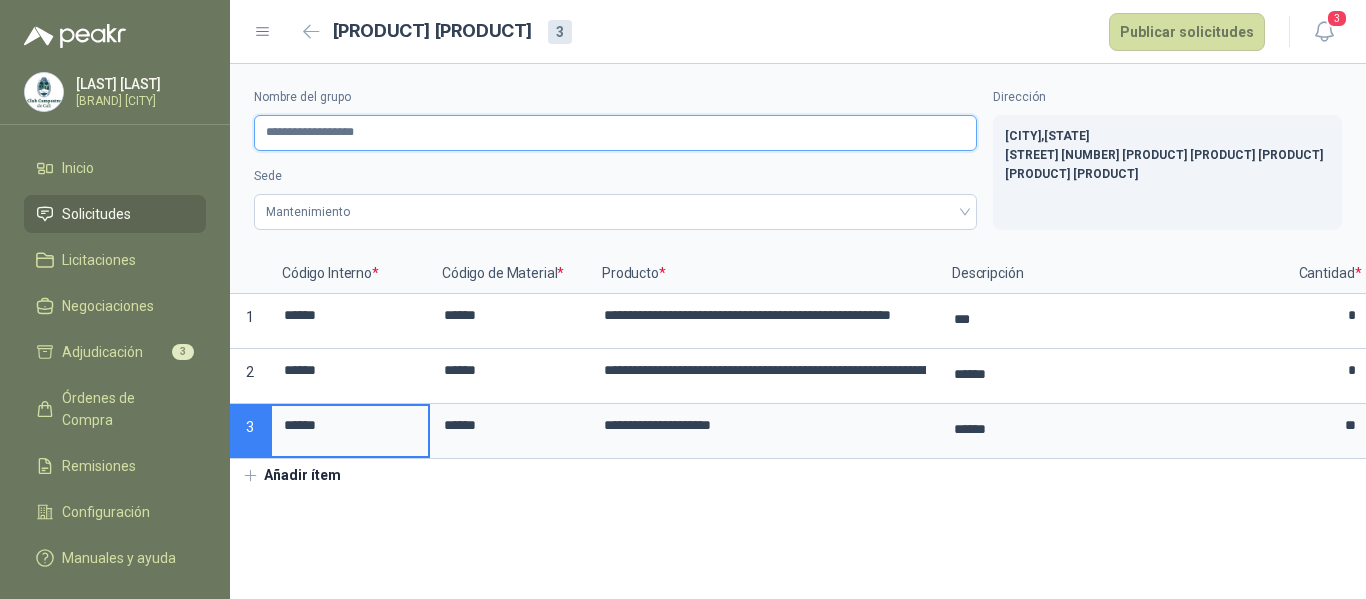 click on "**********" at bounding box center (615, 133) 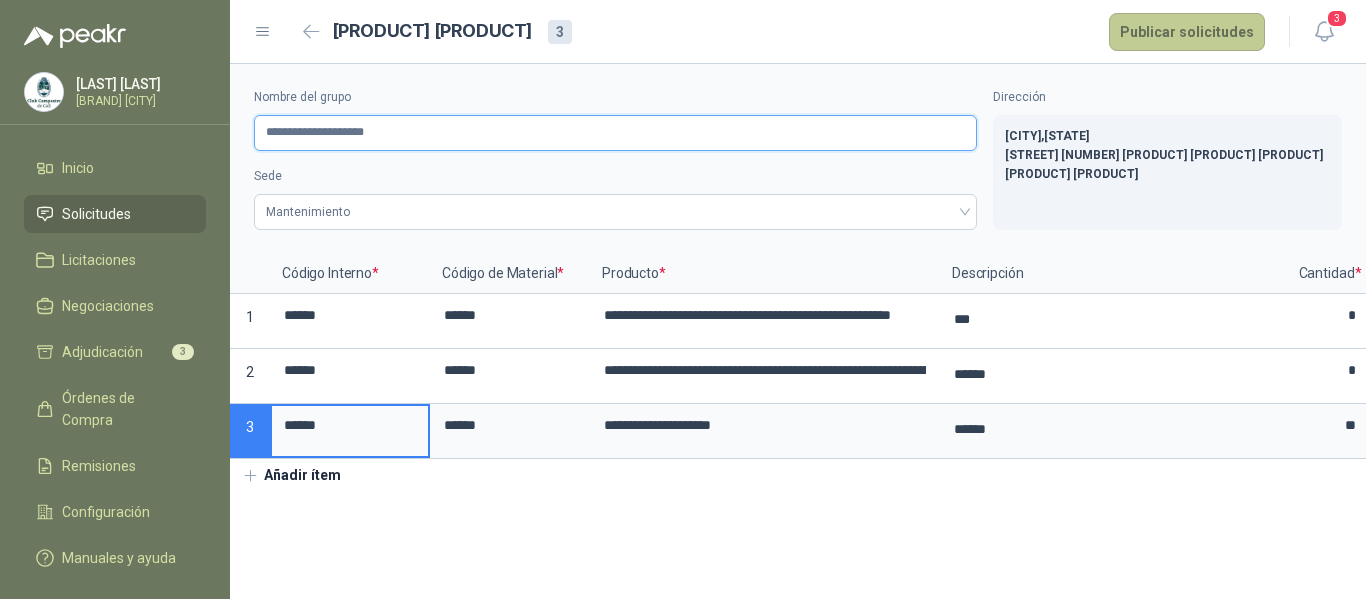 type on "**********" 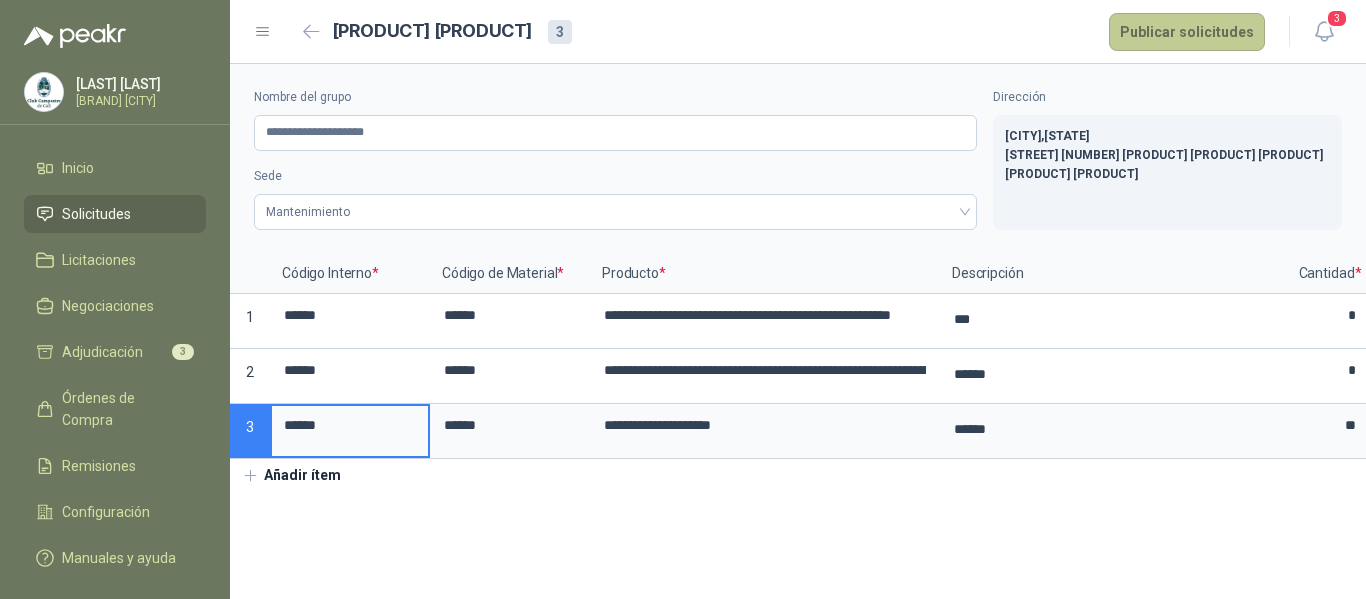 click on "Publicar solicitudes" at bounding box center (1187, 32) 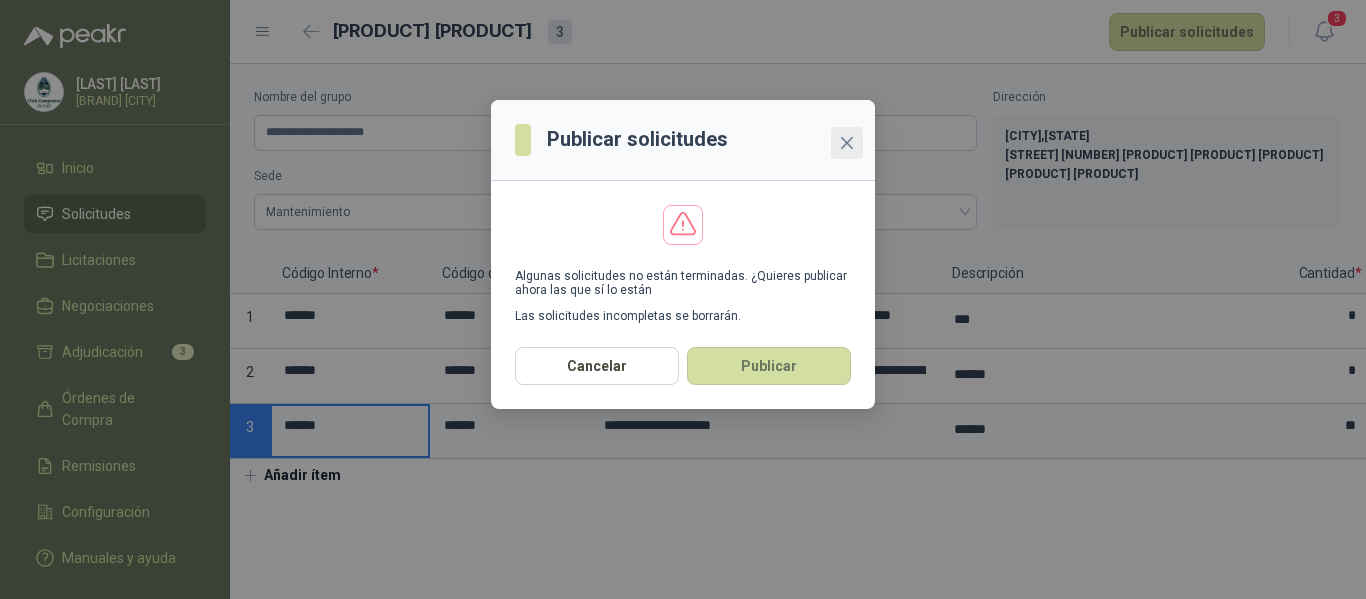 click at bounding box center (847, 143) 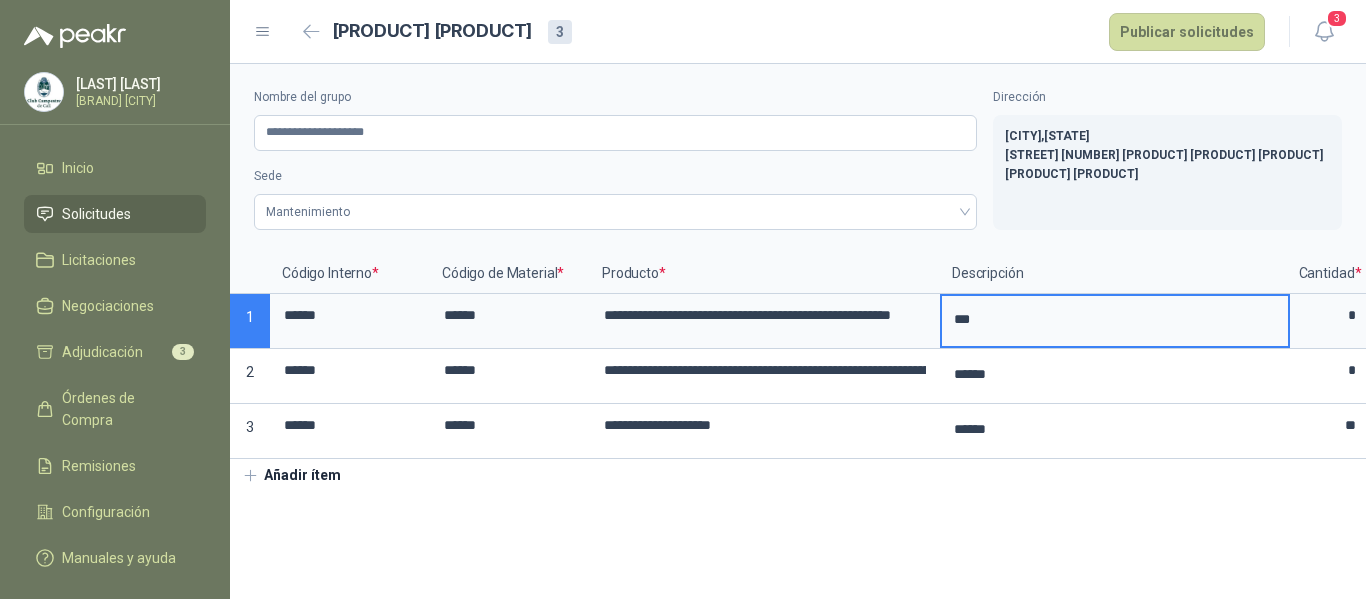 click on "***" at bounding box center (1115, 319) 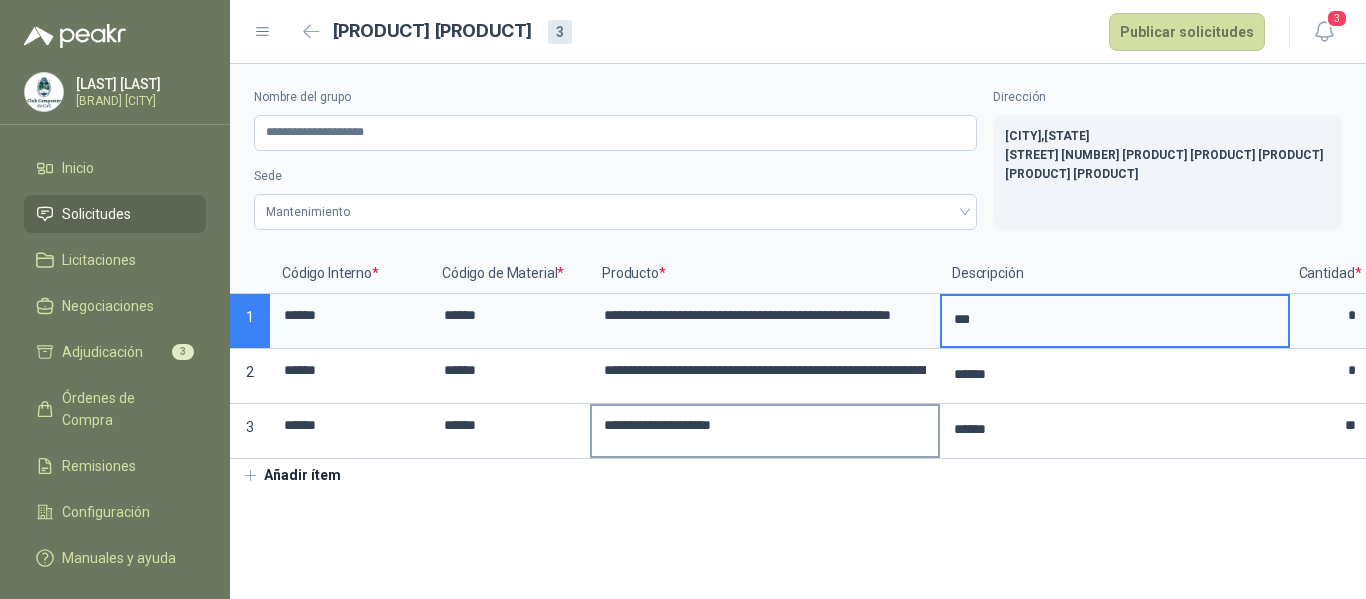 click on "**********" at bounding box center [765, 425] 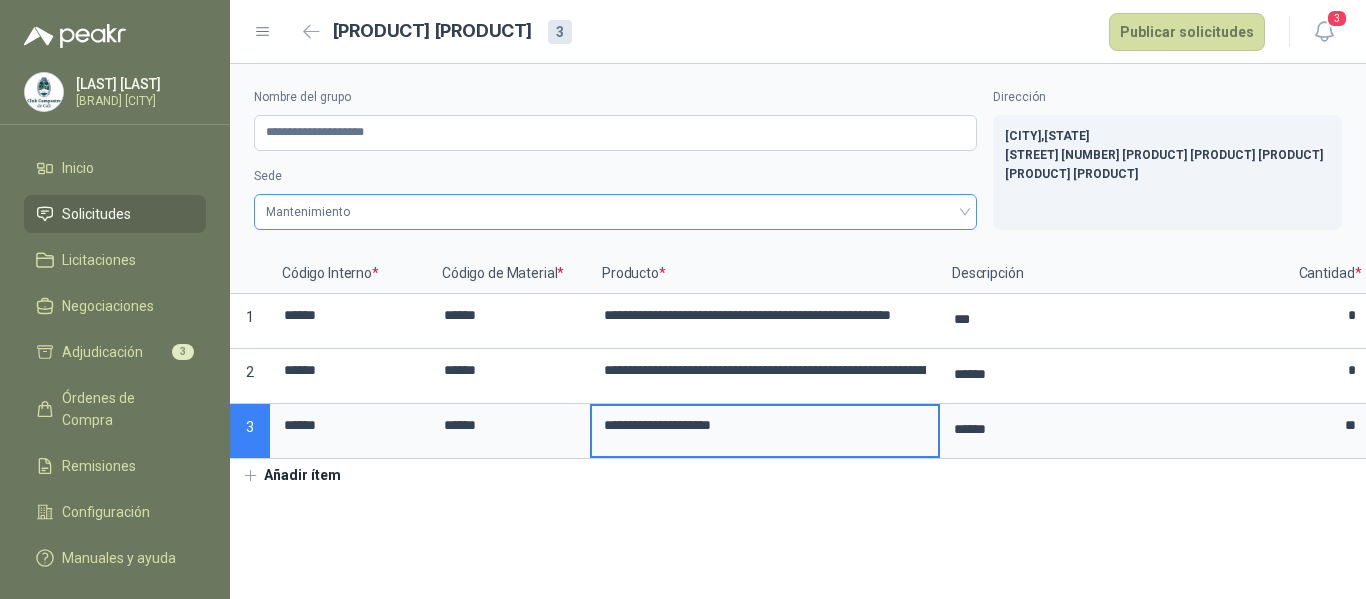 click on "Mantenimiento" at bounding box center (615, 212) 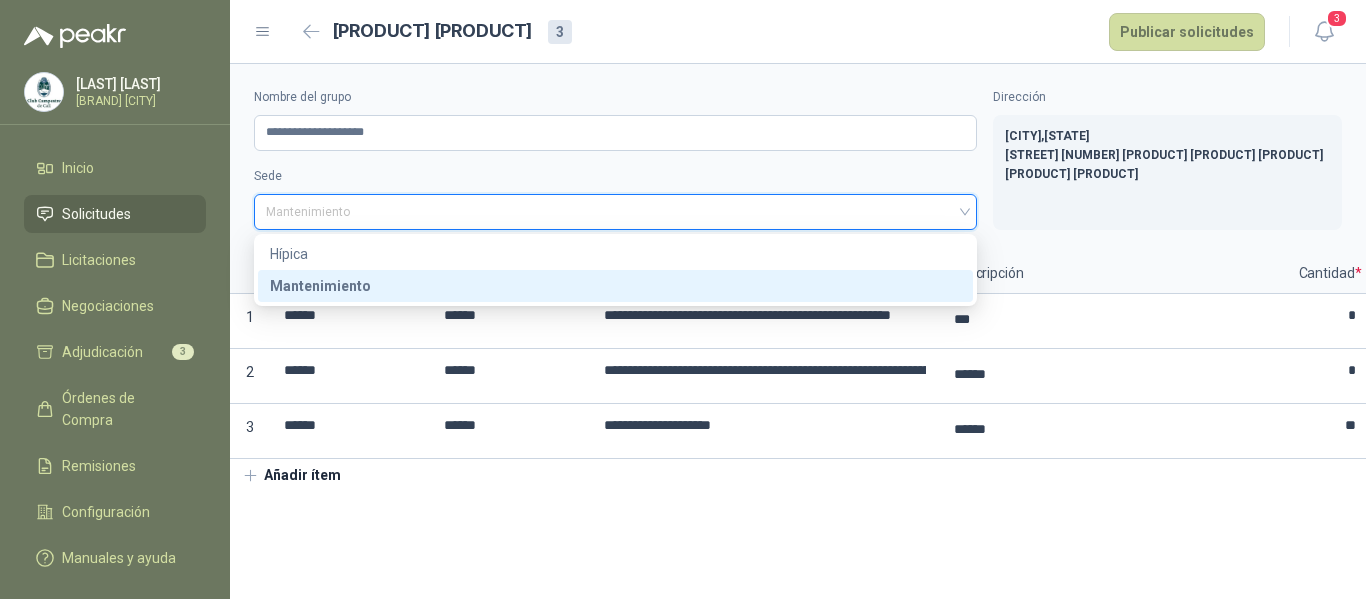 click on "Mantenimiento" at bounding box center (615, 286) 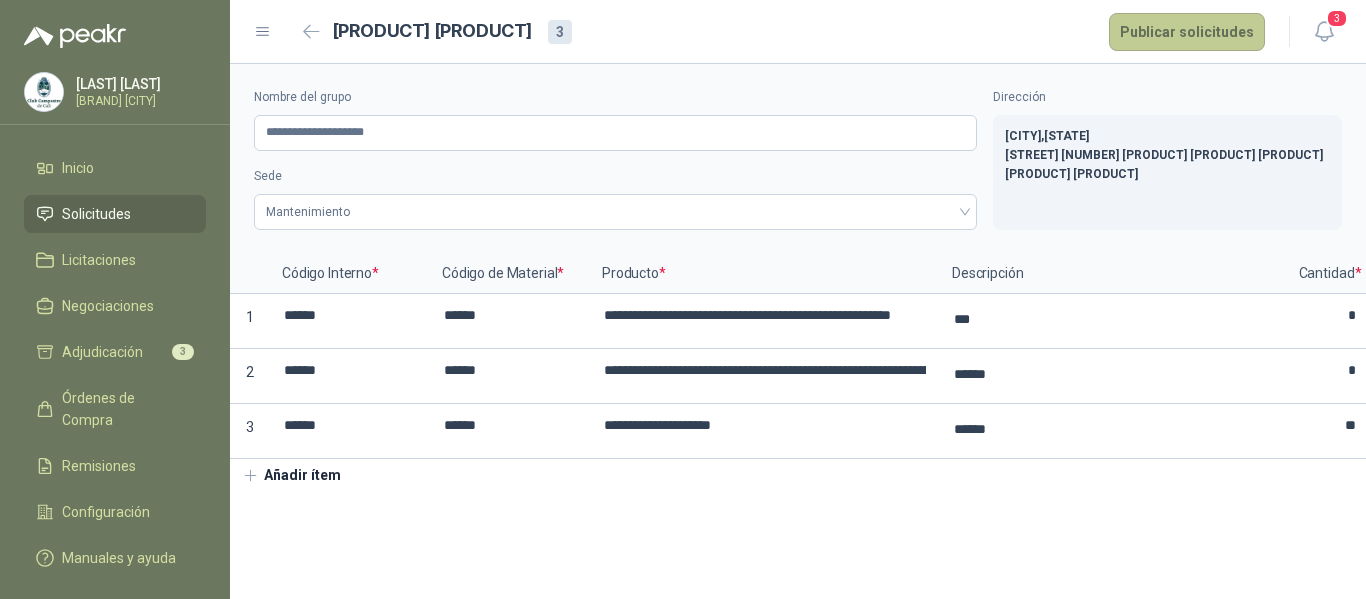 click on "Publicar solicitudes" at bounding box center (1187, 32) 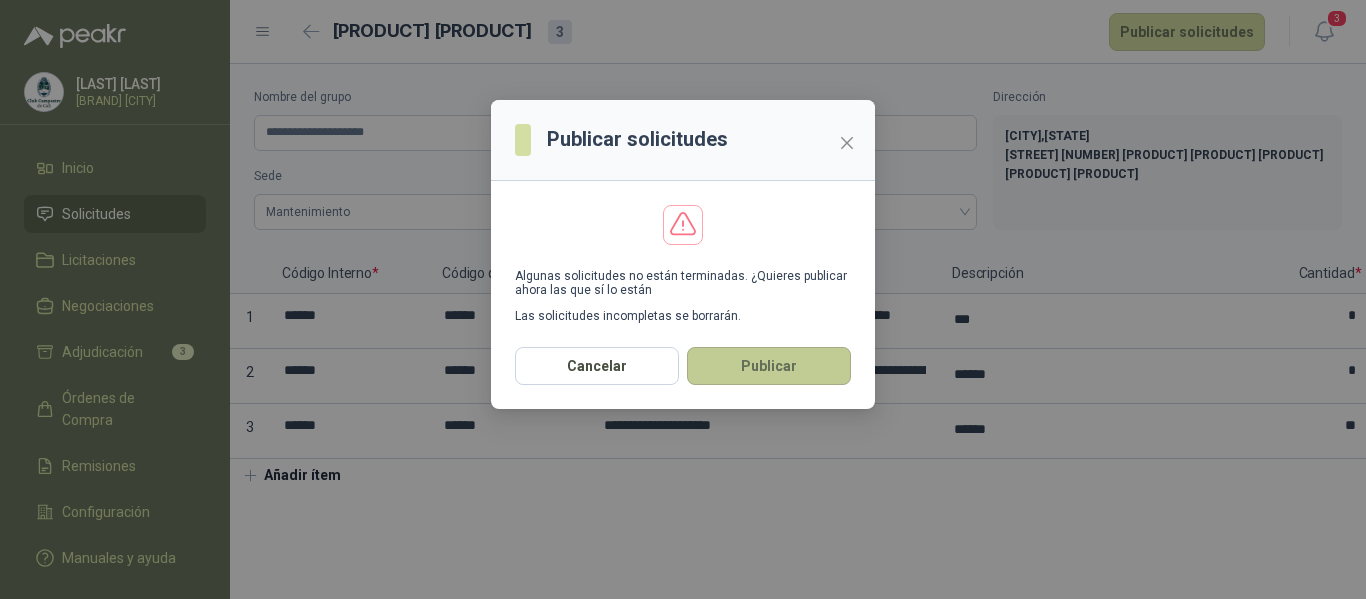 click on "Publicar" at bounding box center [769, 366] 